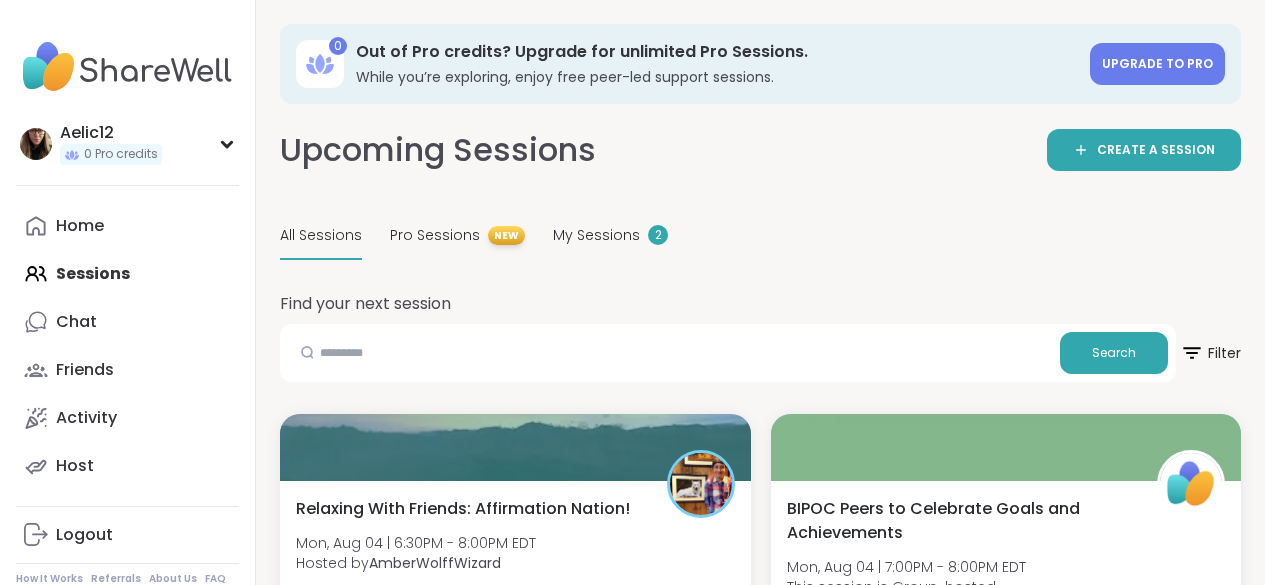scroll, scrollTop: 0, scrollLeft: 0, axis: both 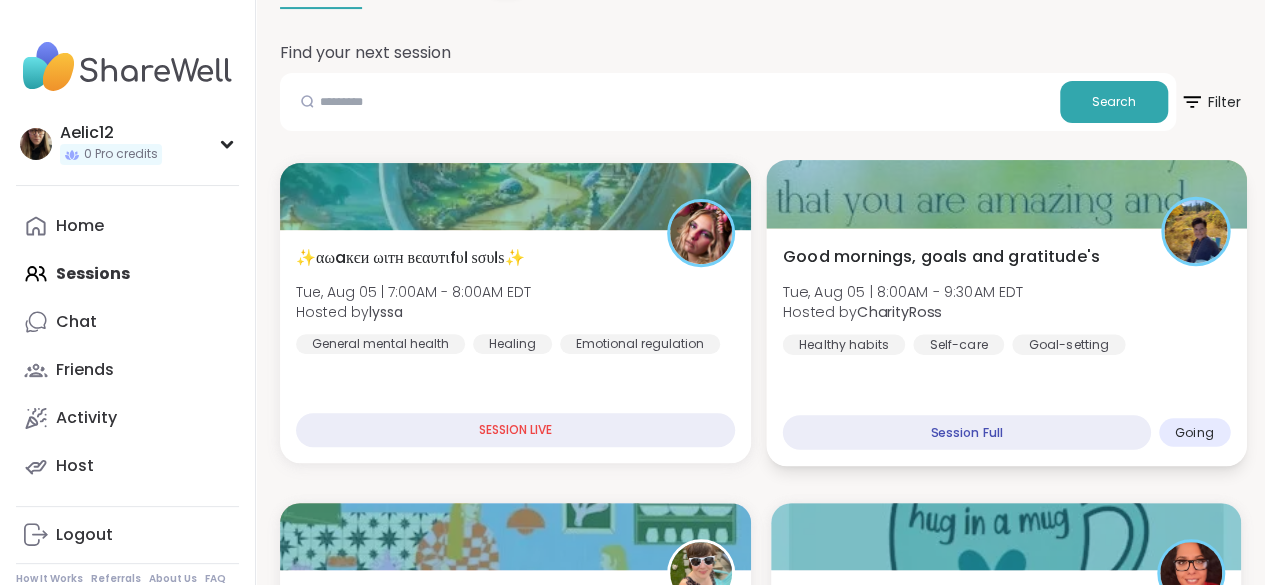 click on "Good mornings, goals and gratitude's Tue, [DATE] | [TIME] - [TIME] [TIMEZONE] Hosted by [NAME] Healthy habits Self-care Goal-setting Session Full Going" at bounding box center (1006, 347) 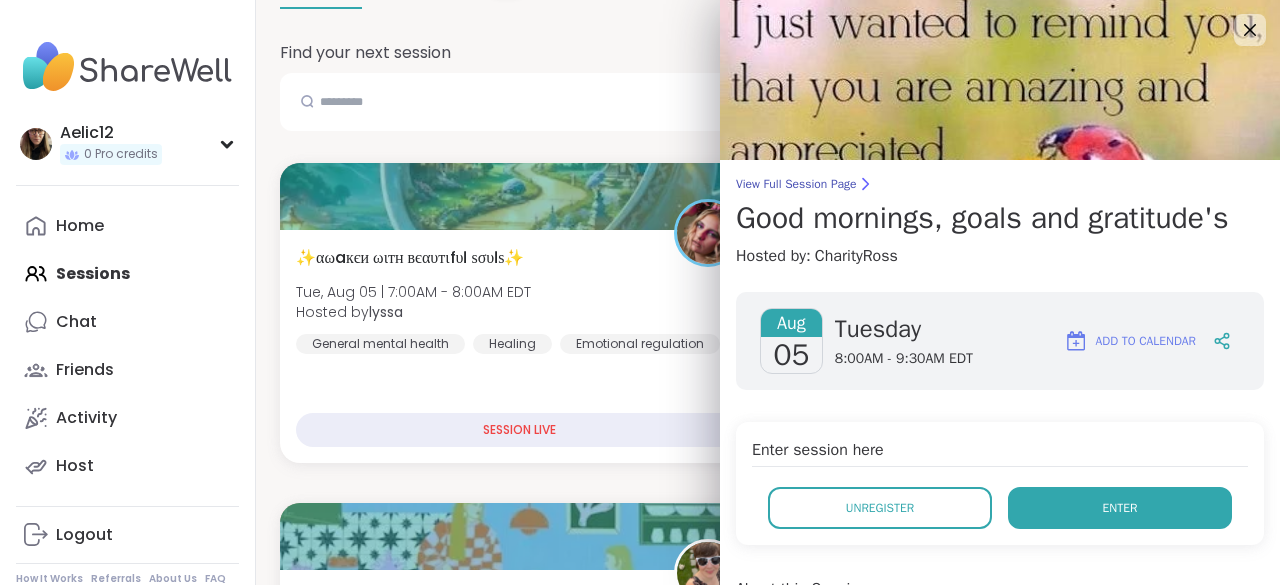 click on "Enter" at bounding box center (1120, 508) 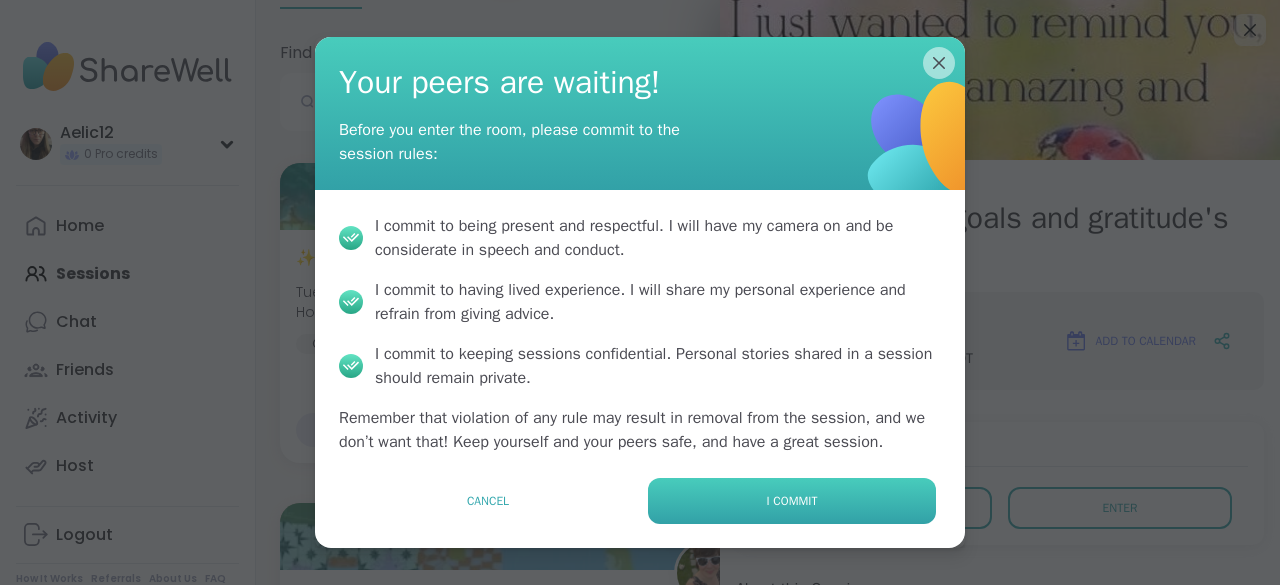 click on "I commit" at bounding box center [792, 501] 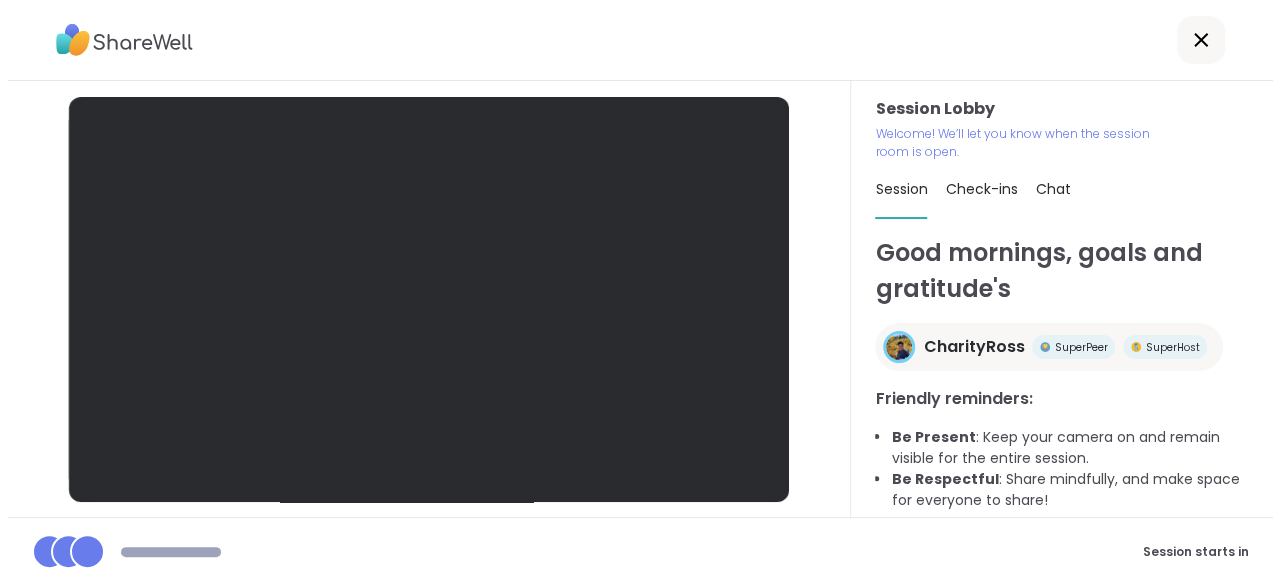 scroll, scrollTop: 0, scrollLeft: 0, axis: both 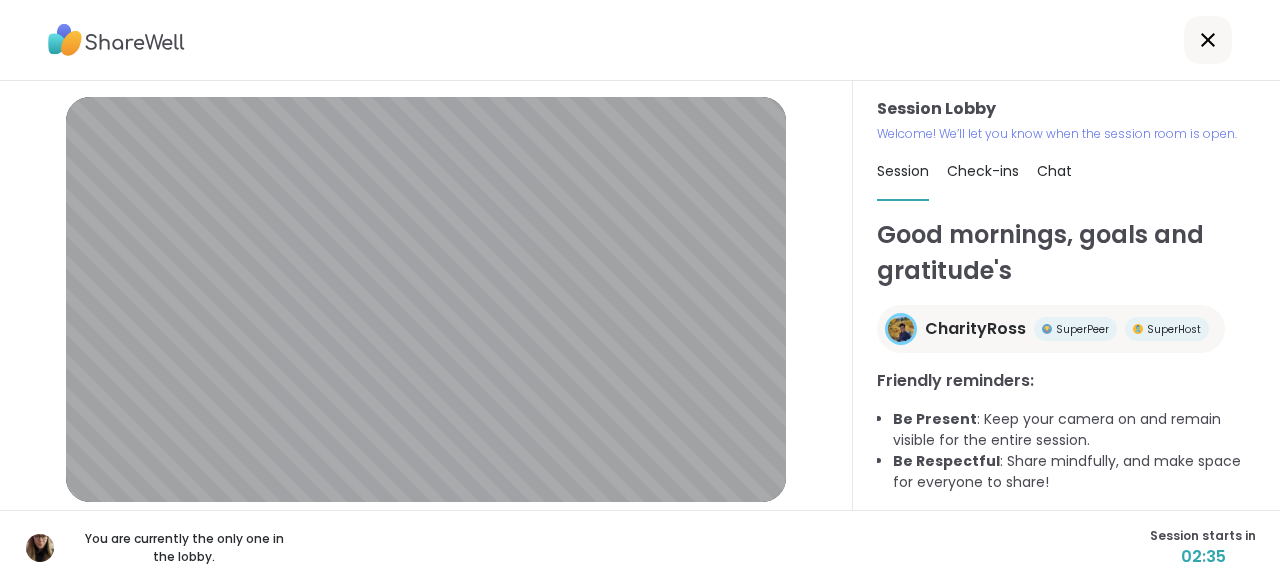 click 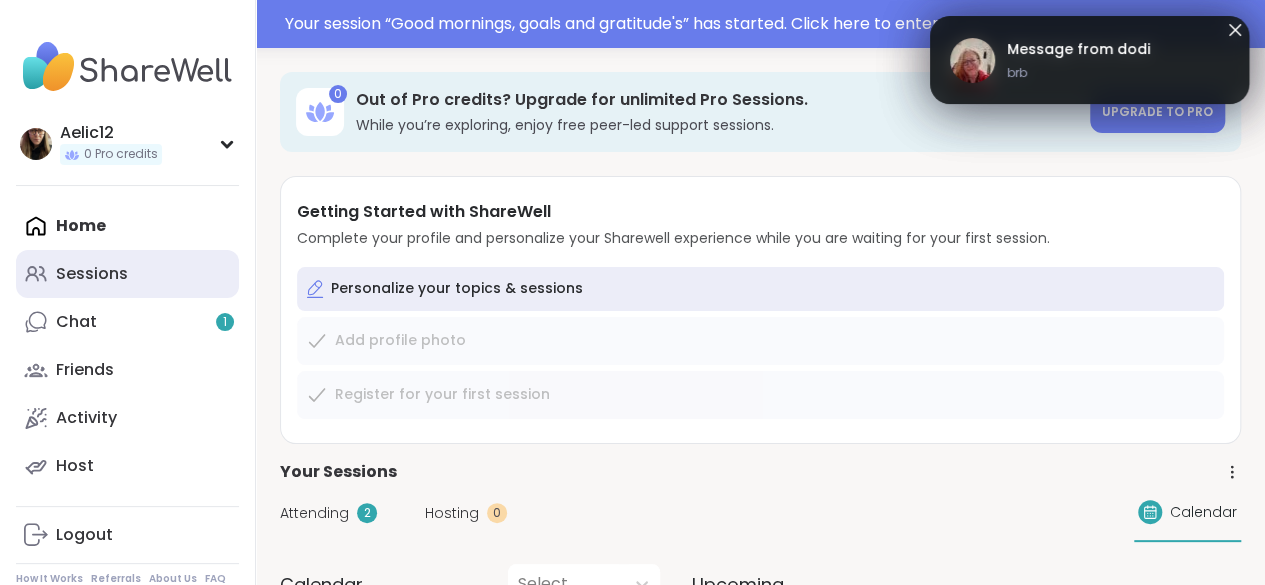 click on "Sessions" at bounding box center [92, 274] 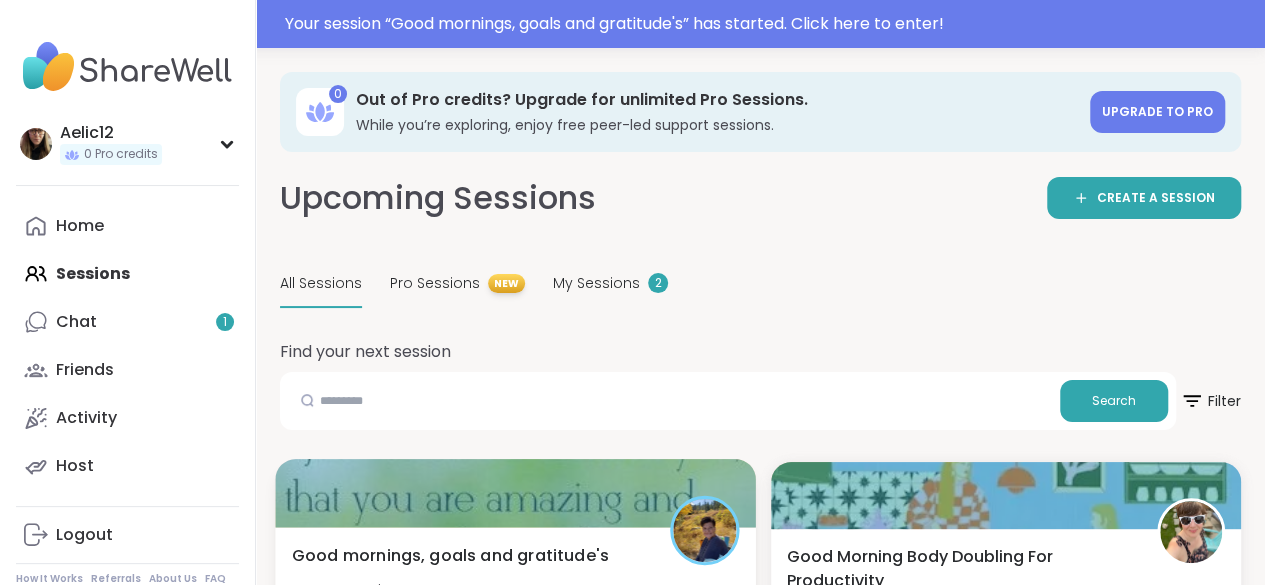 click on "Good mornings, goals and gratitude's" at bounding box center (450, 555) 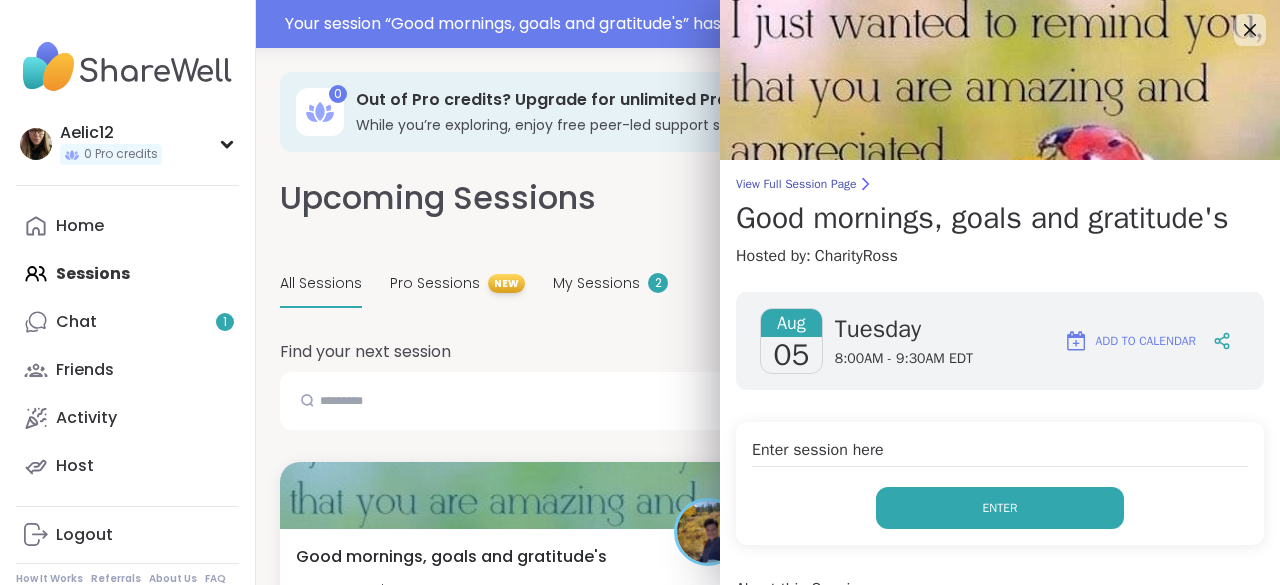 click on "Enter" at bounding box center (1000, 508) 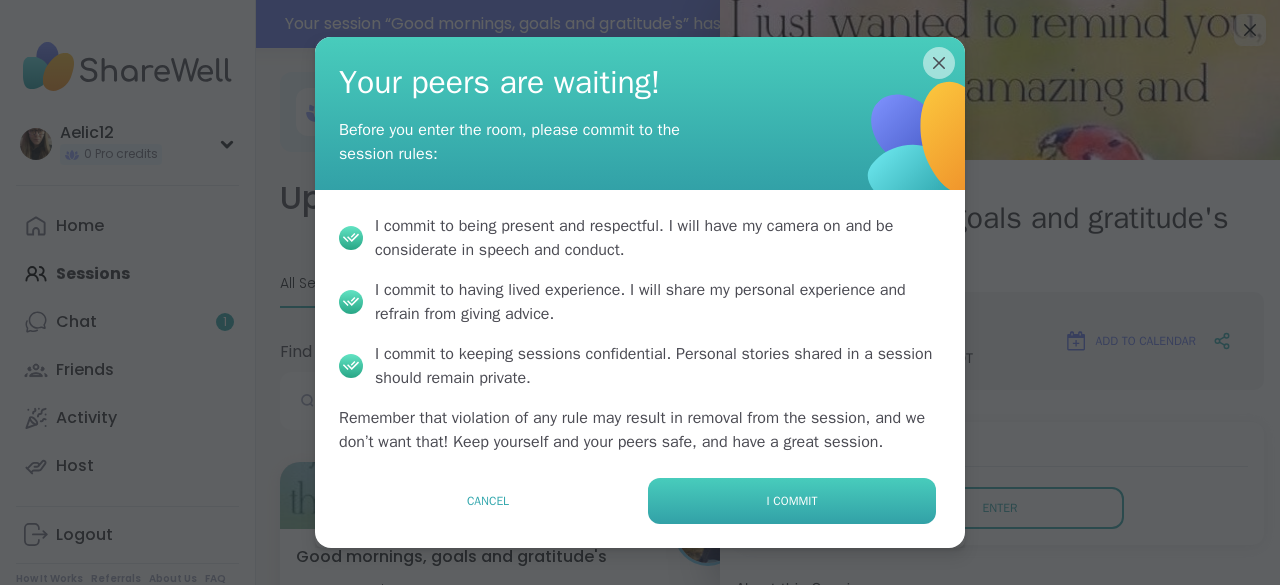 click on "I commit" at bounding box center [792, 501] 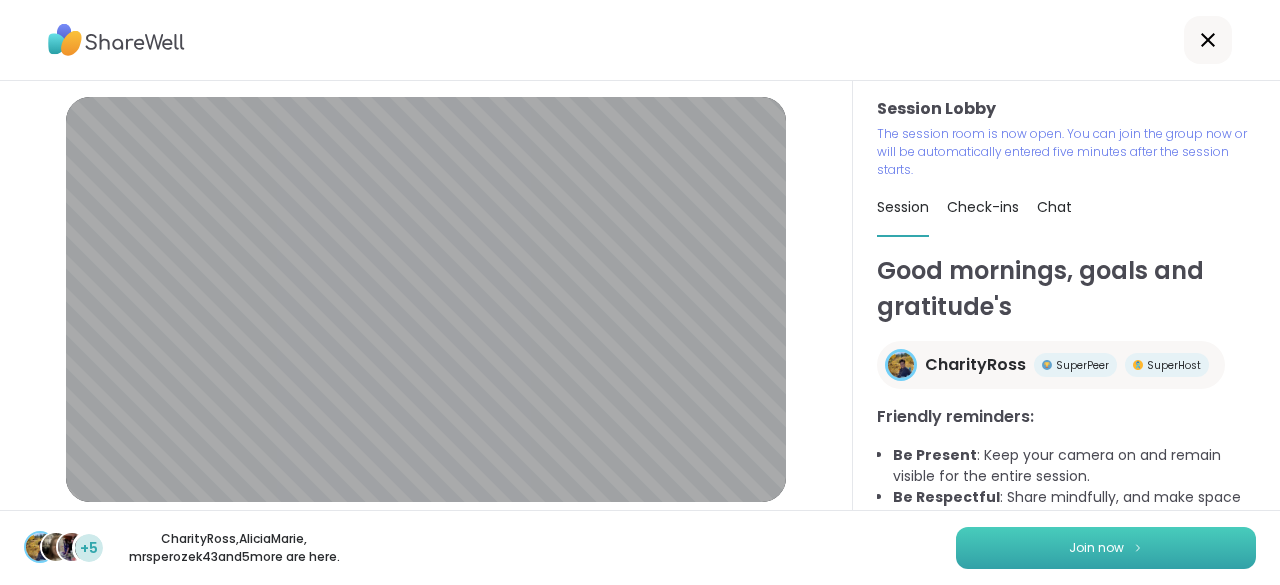 click on "Join now" at bounding box center (1106, 548) 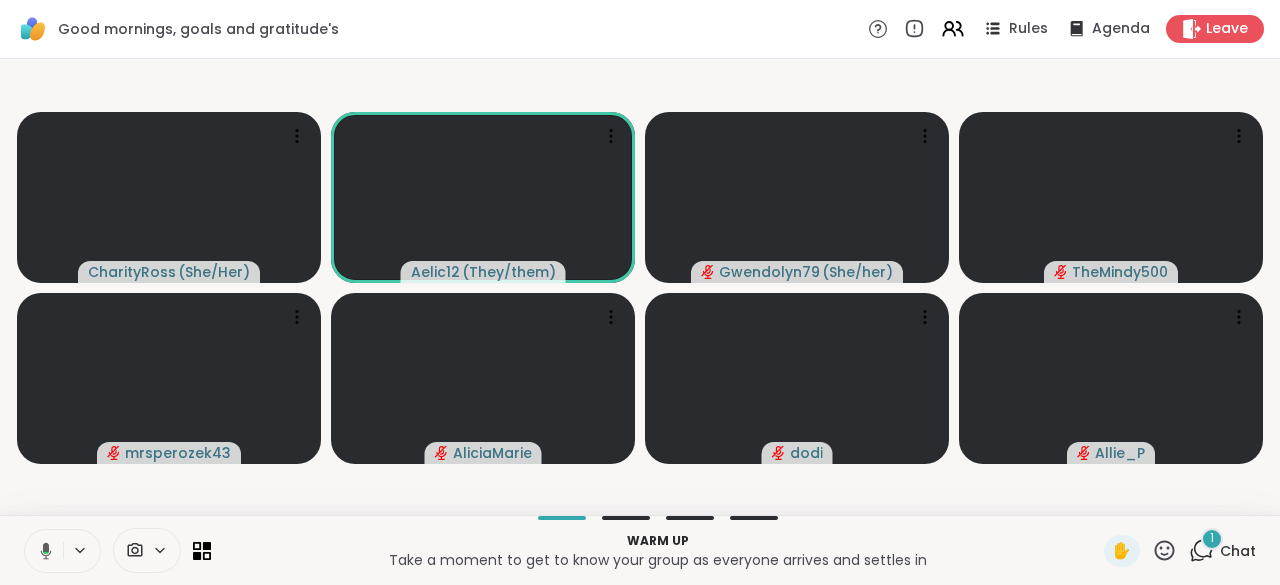 click 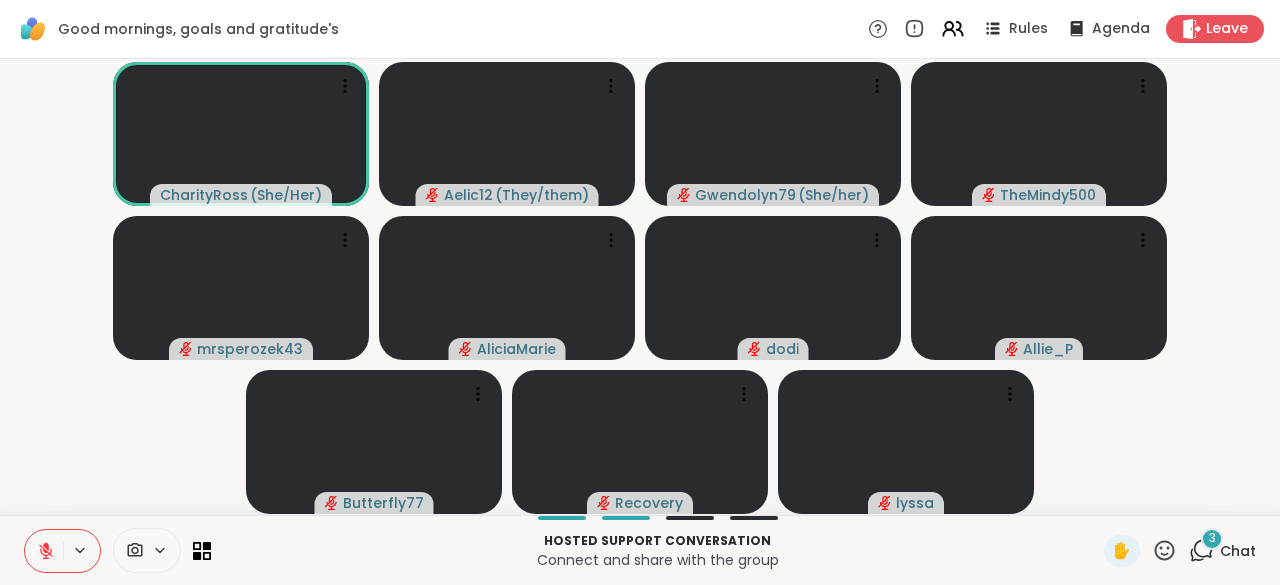 click 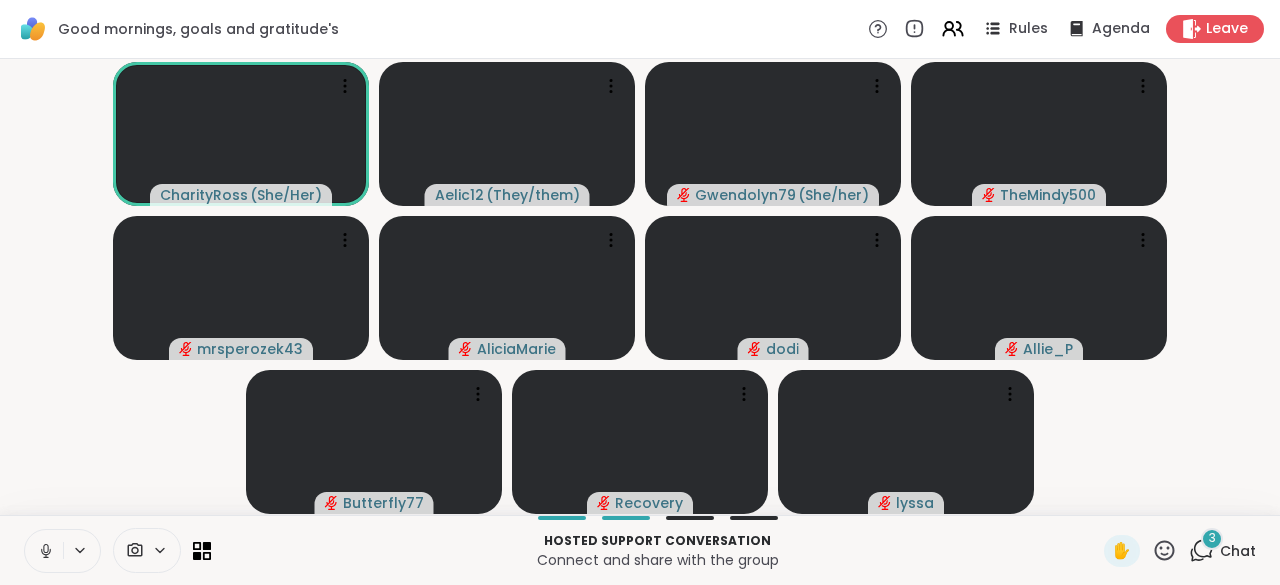 click 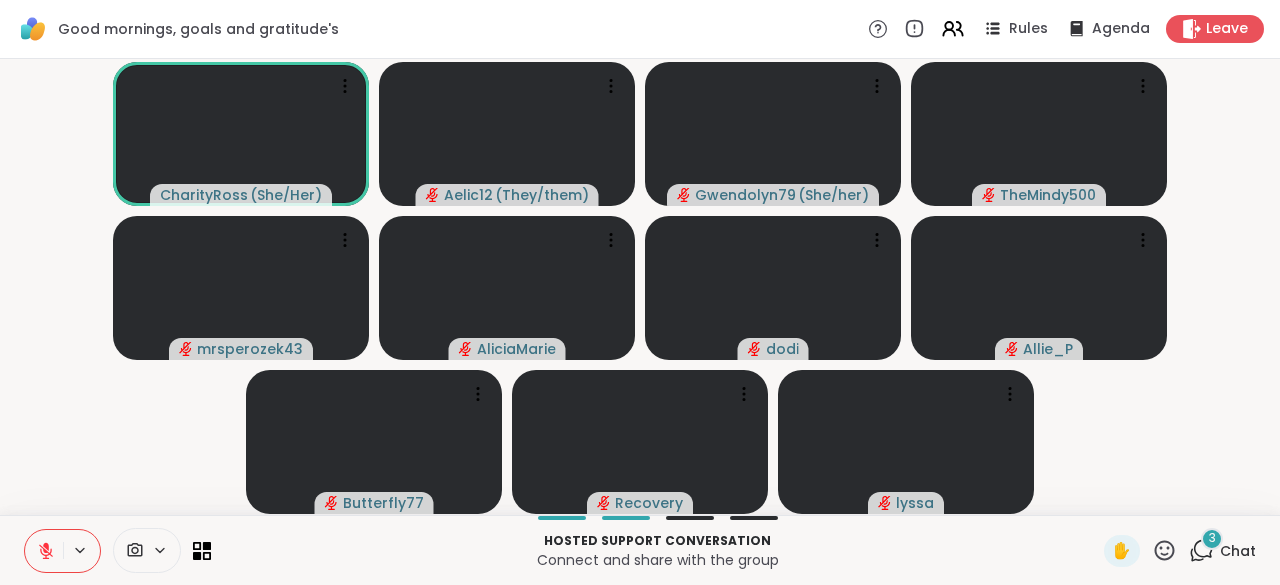 click 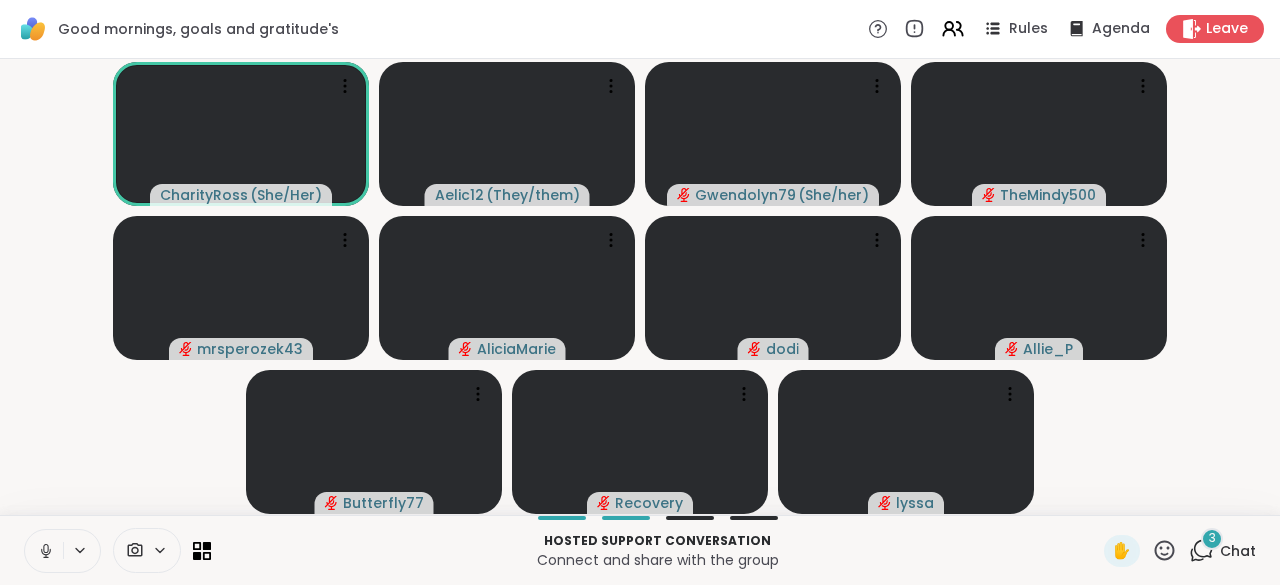 click at bounding box center [44, 551] 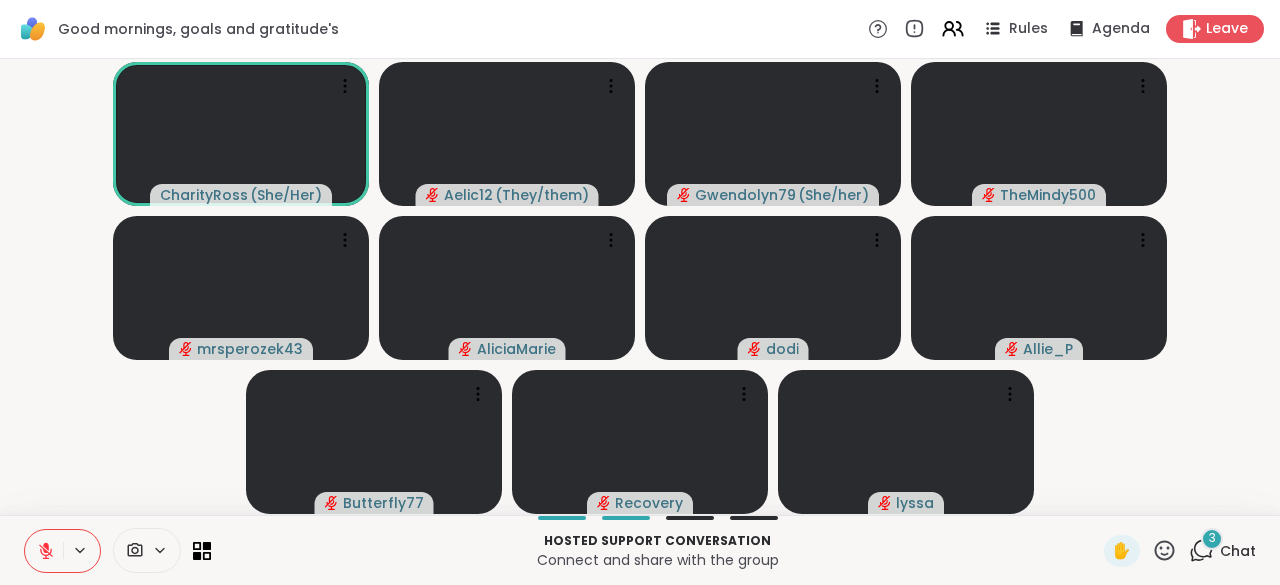 click at bounding box center (44, 551) 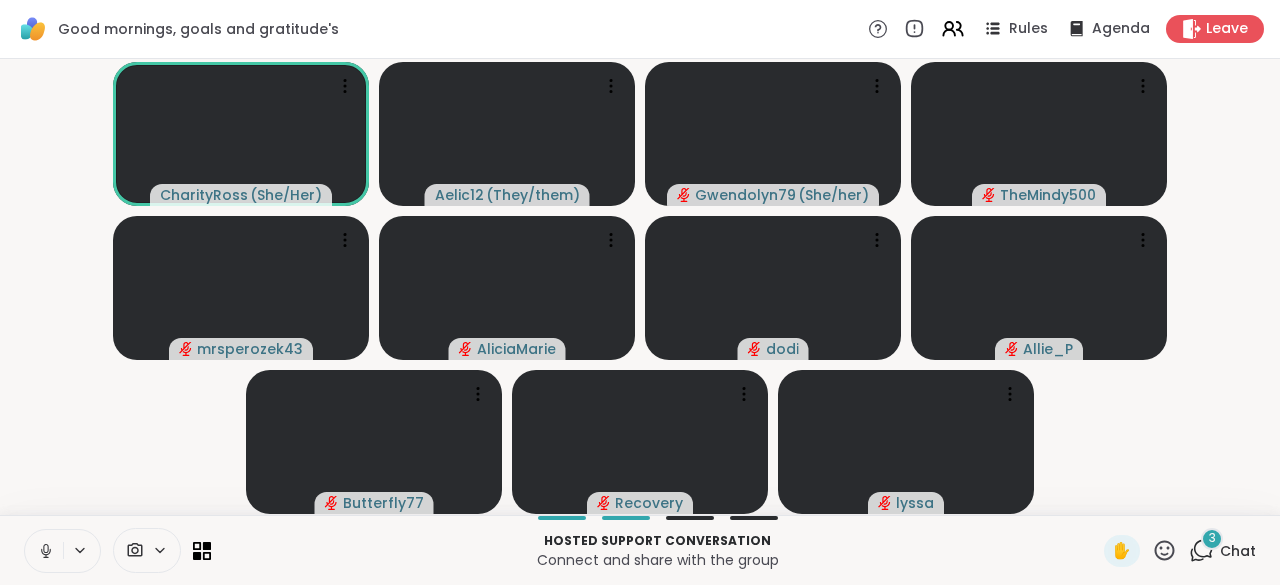 click at bounding box center (44, 551) 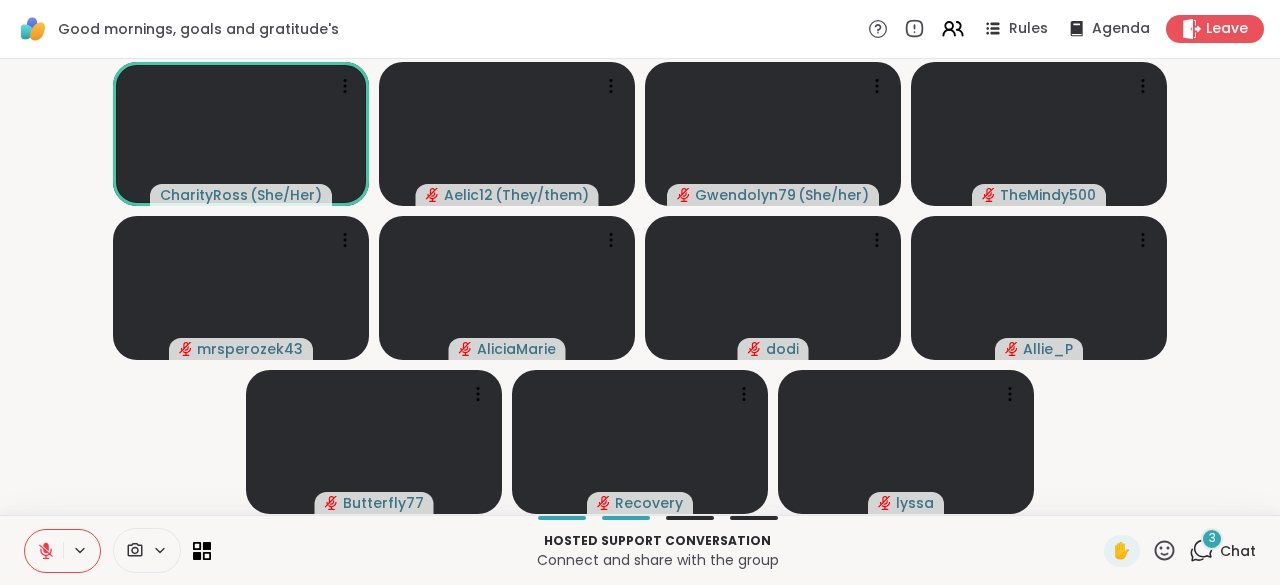 click at bounding box center [44, 551] 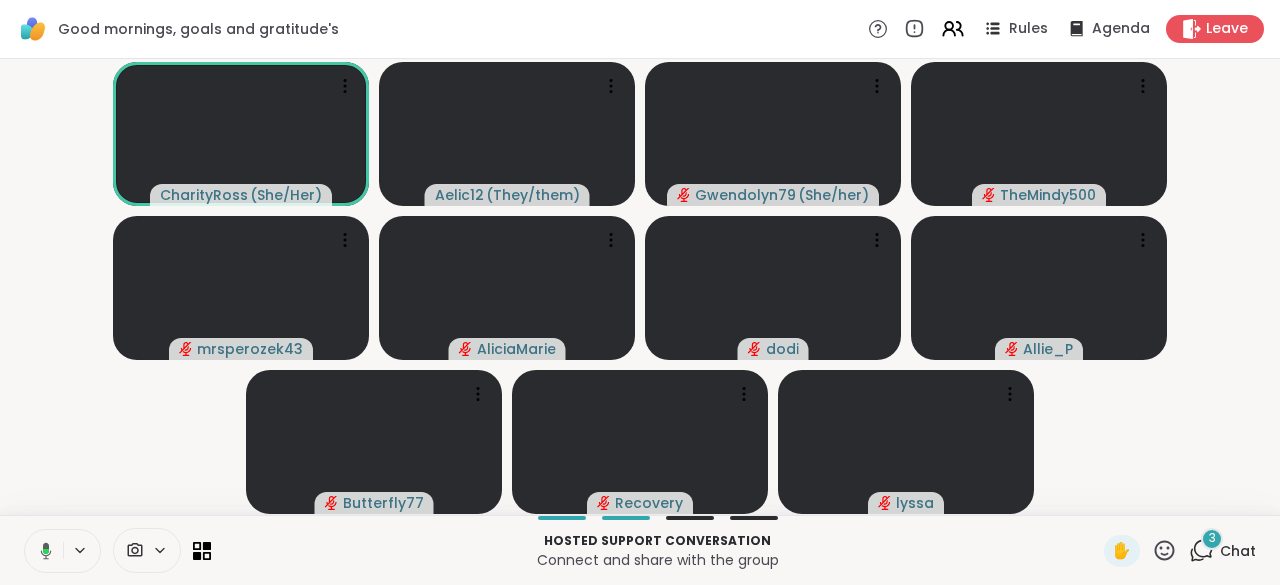 click at bounding box center [42, 551] 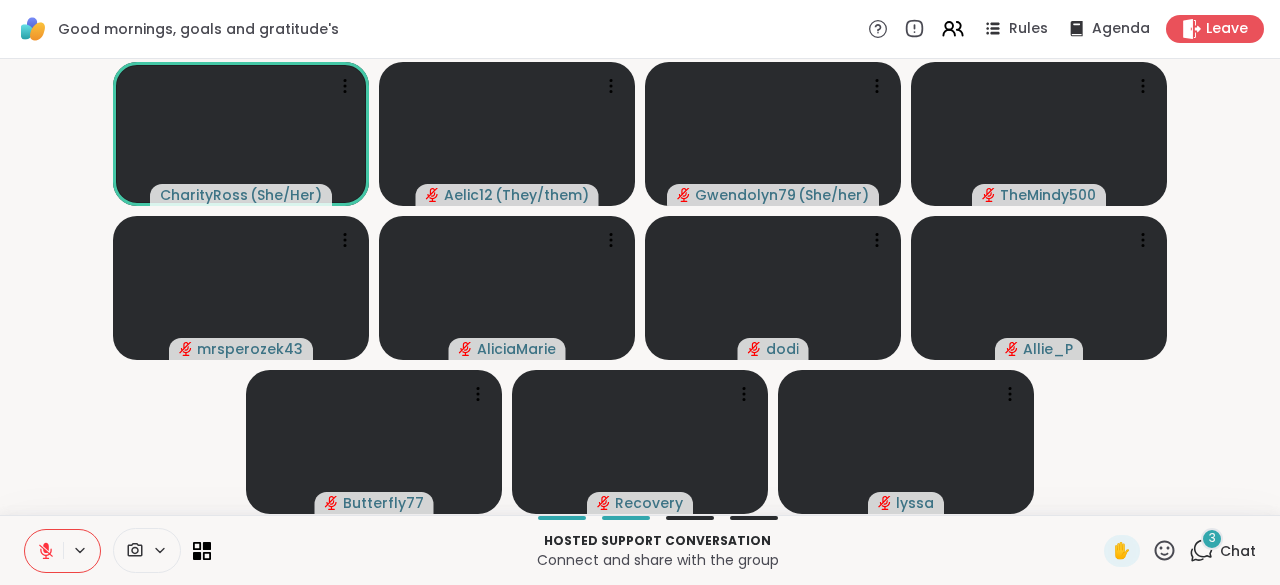click at bounding box center (44, 551) 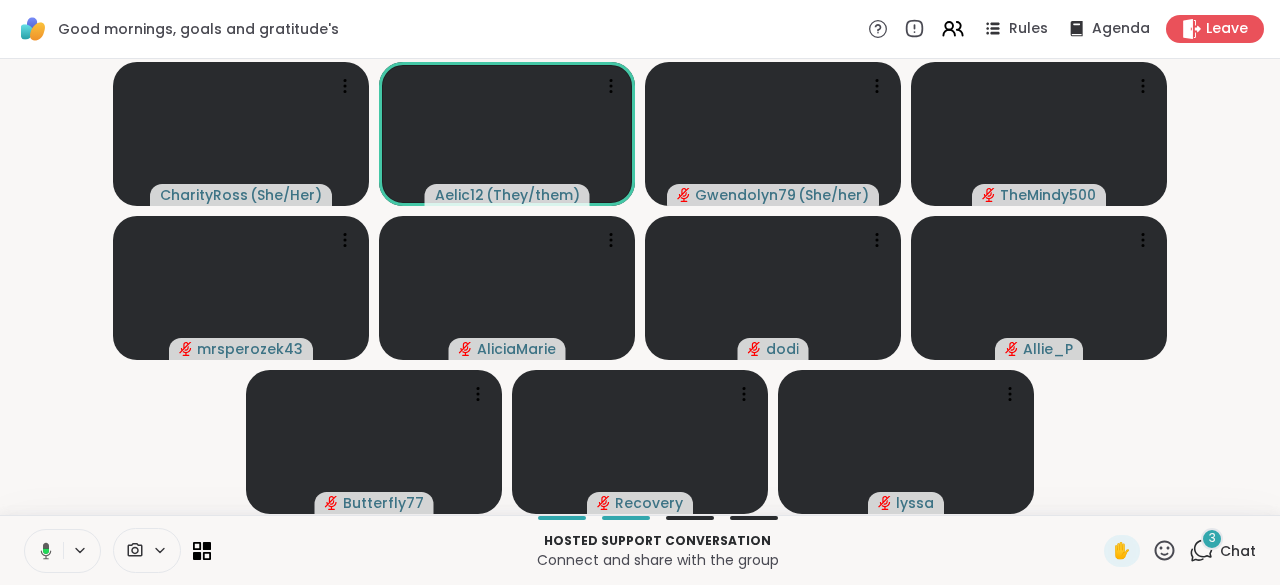 click at bounding box center (42, 551) 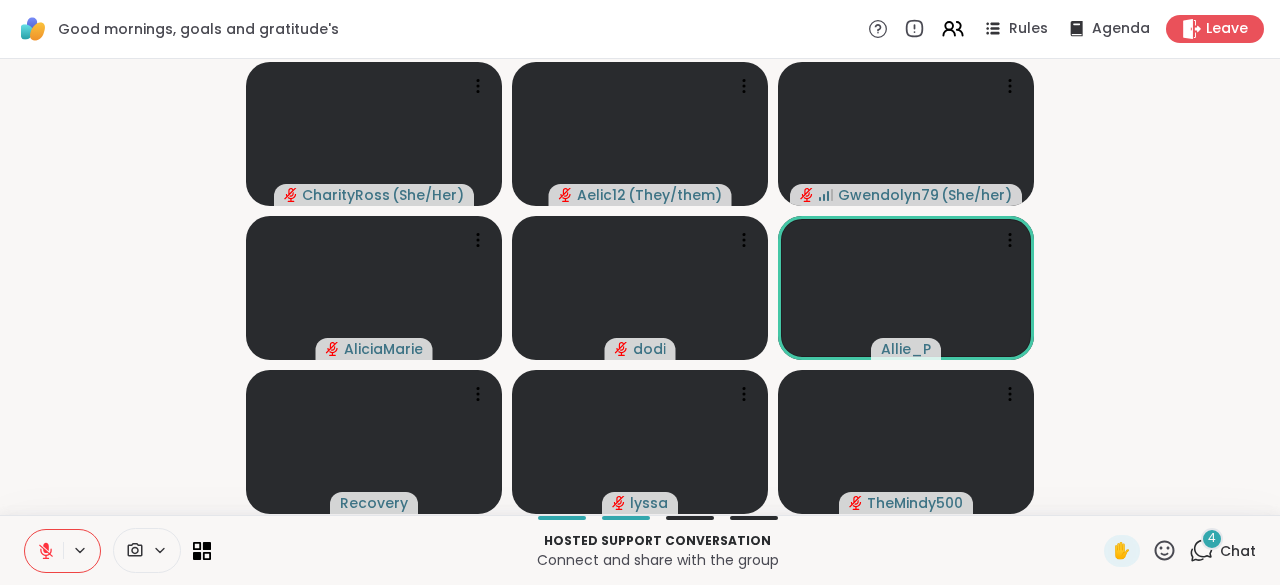 type 